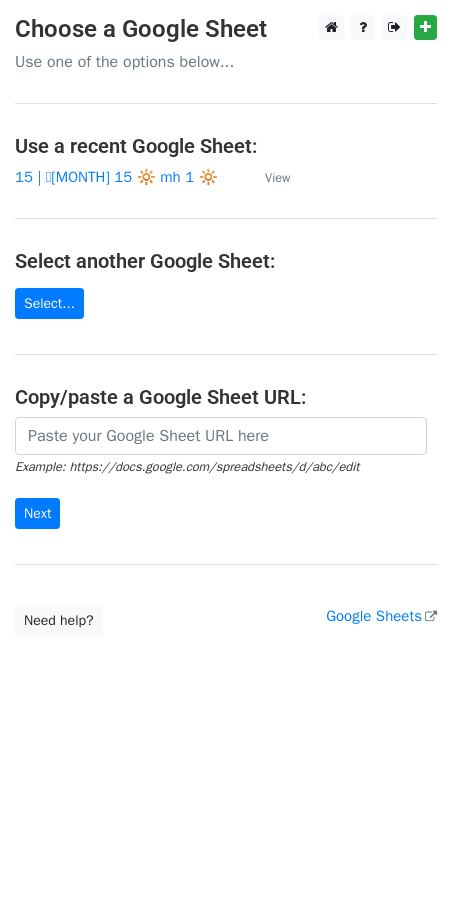scroll, scrollTop: 0, scrollLeft: 0, axis: both 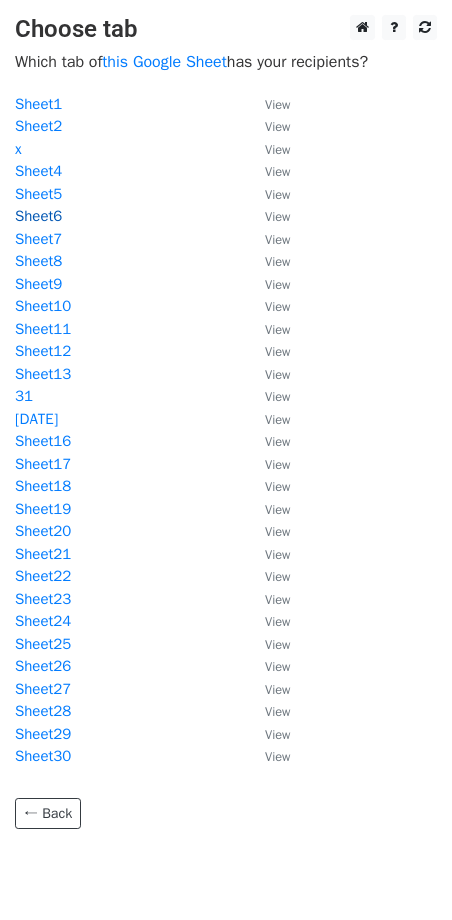click on "Sheet6" at bounding box center (38, 216) 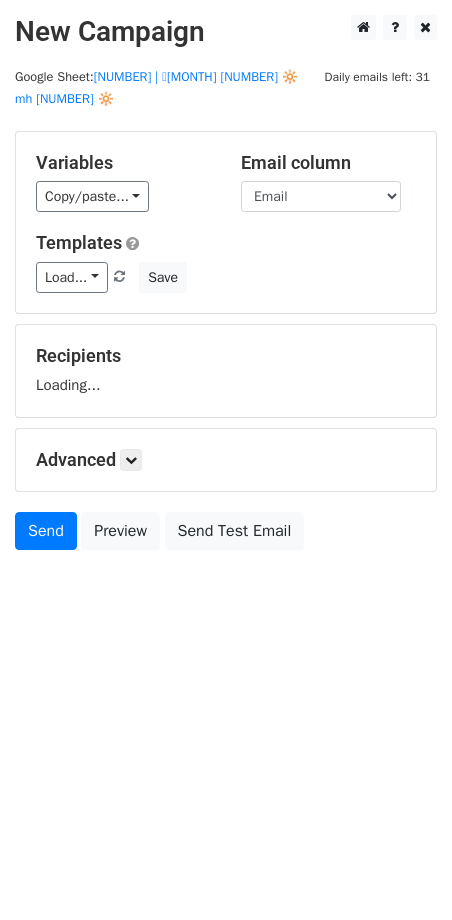 scroll, scrollTop: 0, scrollLeft: 0, axis: both 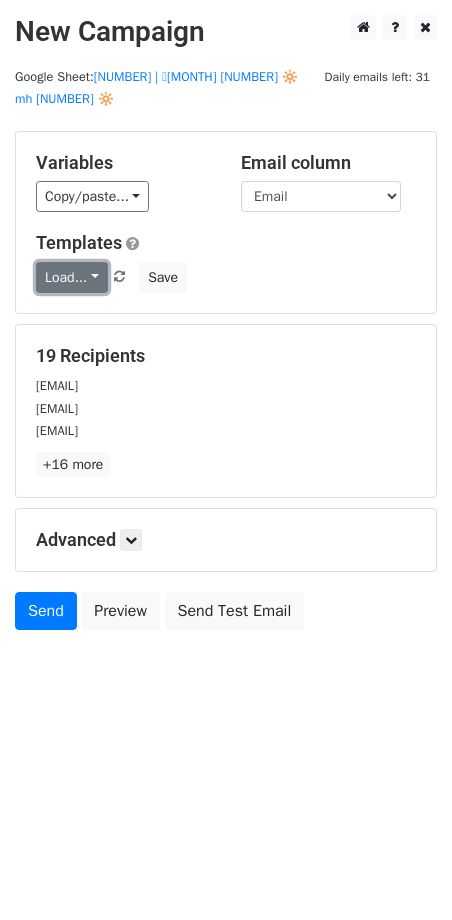 click on "Load..." at bounding box center [72, 277] 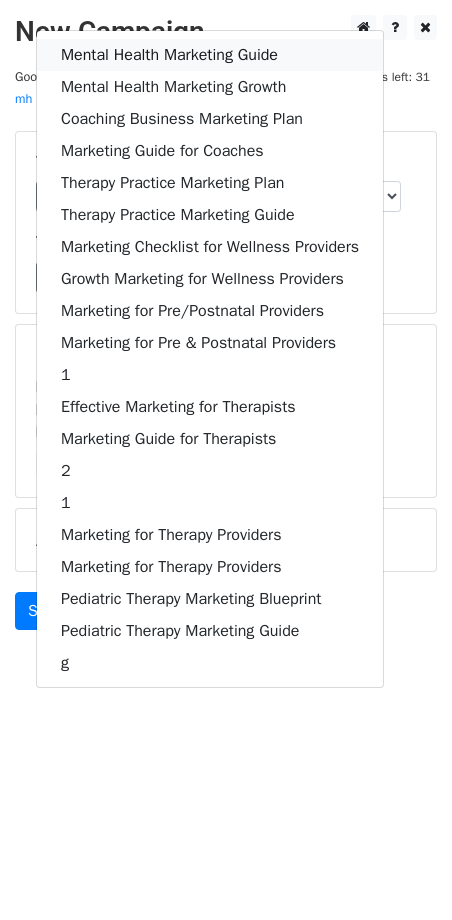 click on "Mental Health Marketing Guide" at bounding box center (210, 55) 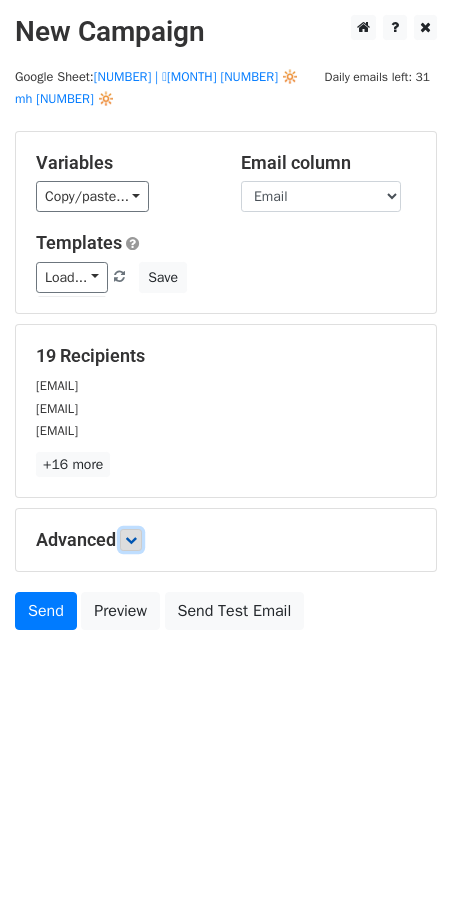 click at bounding box center (131, 540) 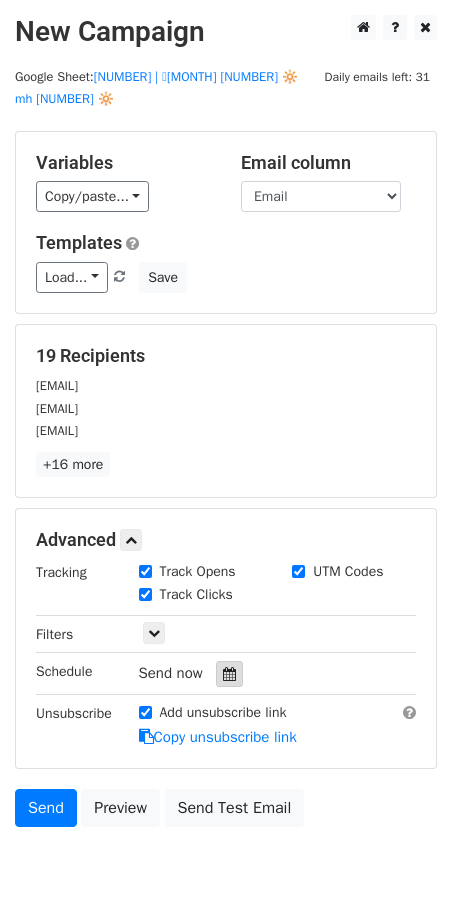 click at bounding box center [229, 674] 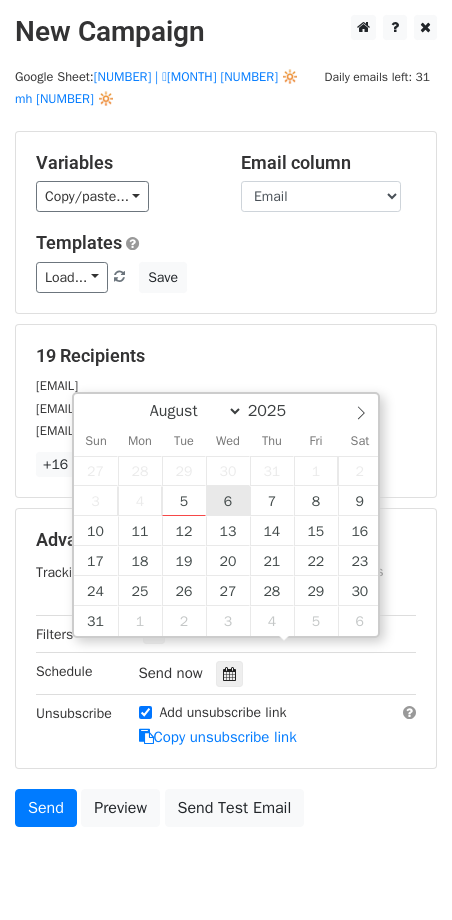 type on "2025-08-06 12:00" 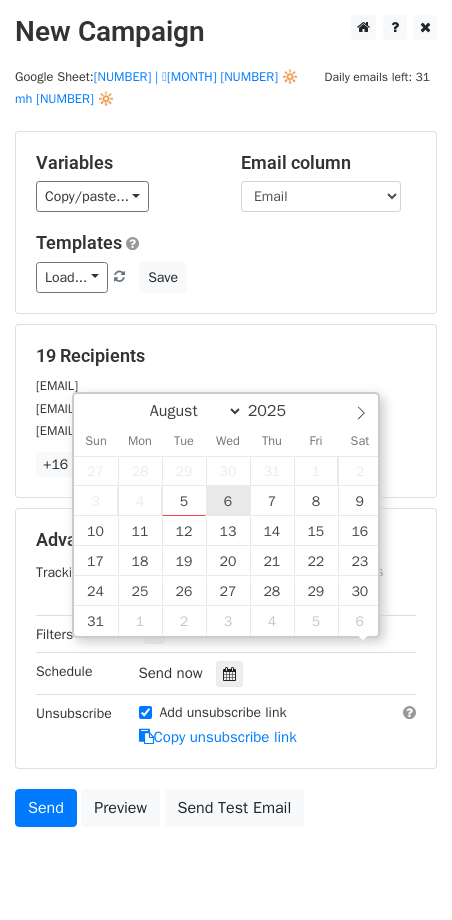 scroll, scrollTop: 1, scrollLeft: 0, axis: vertical 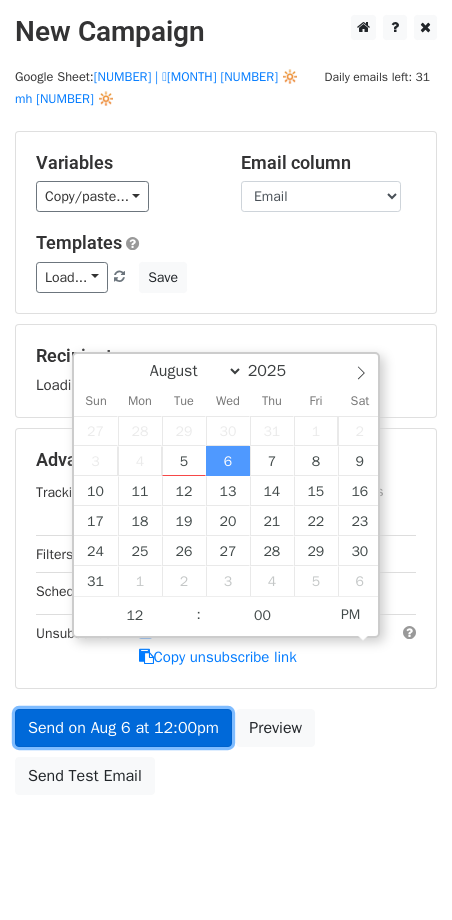 click on "Send on Aug 6 at 12:00pm" at bounding box center [123, 728] 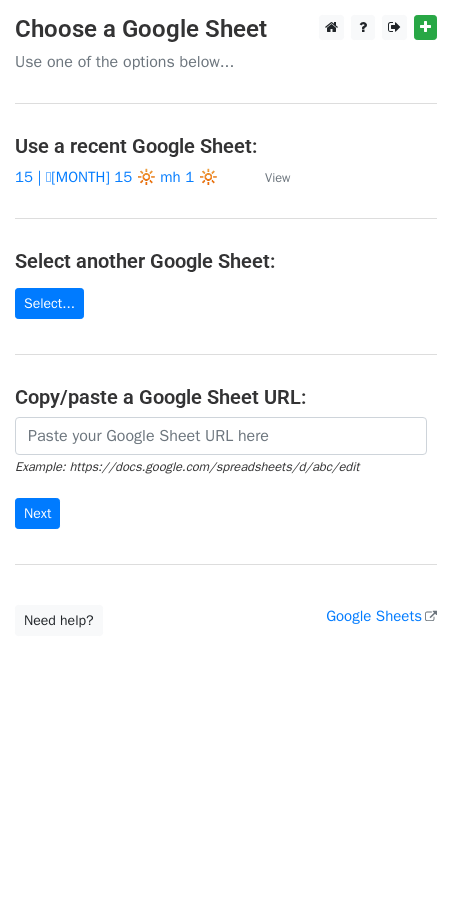 scroll, scrollTop: 0, scrollLeft: 0, axis: both 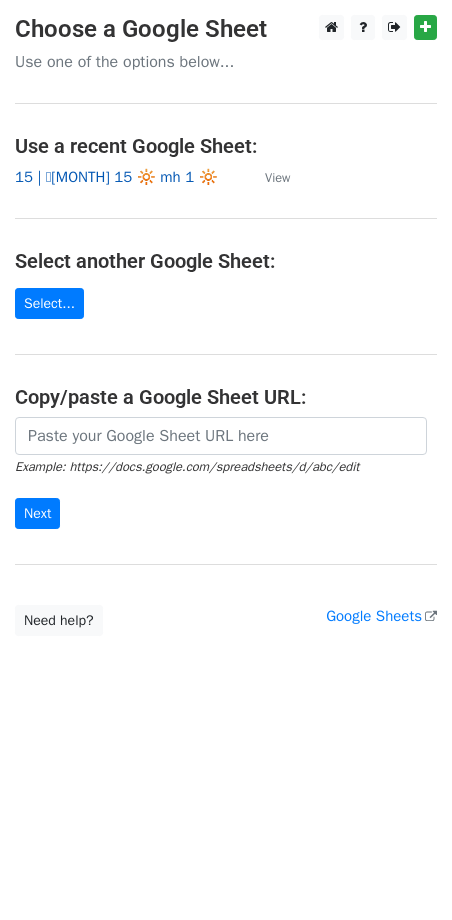 click on "15 | 🩵[MONTH] 15 🔆 mh 1 🔆" at bounding box center [116, 177] 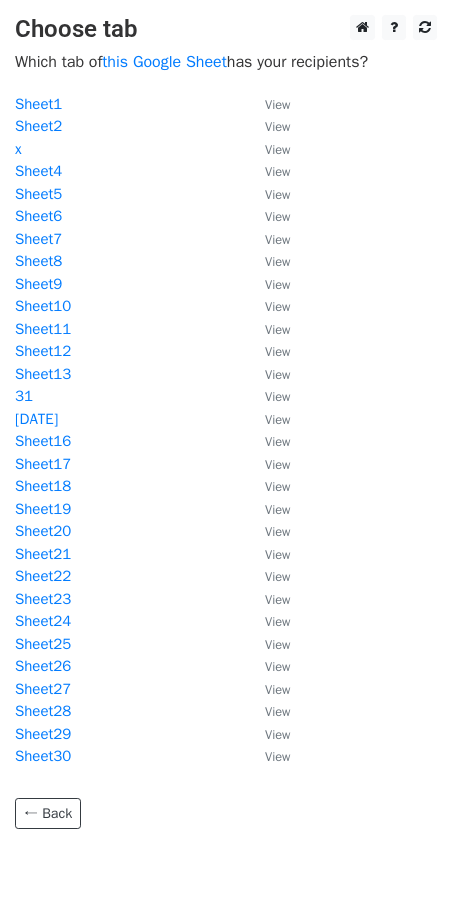scroll, scrollTop: 0, scrollLeft: 0, axis: both 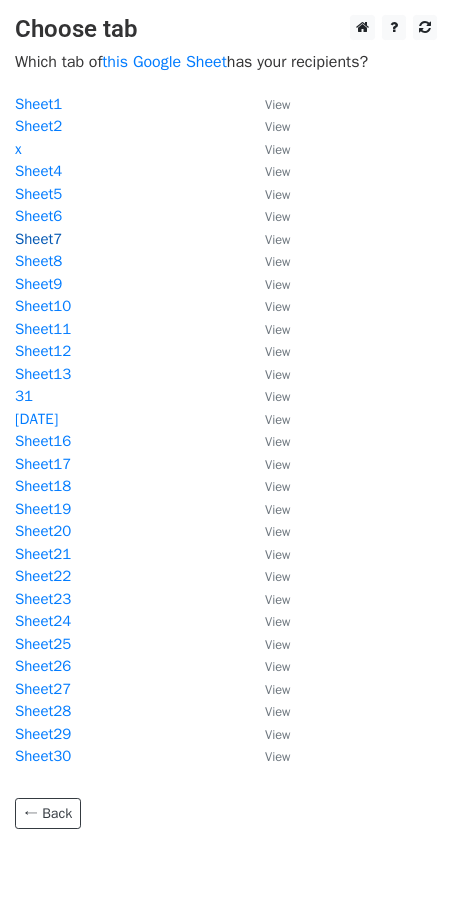 click on "Sheet7" at bounding box center (38, 239) 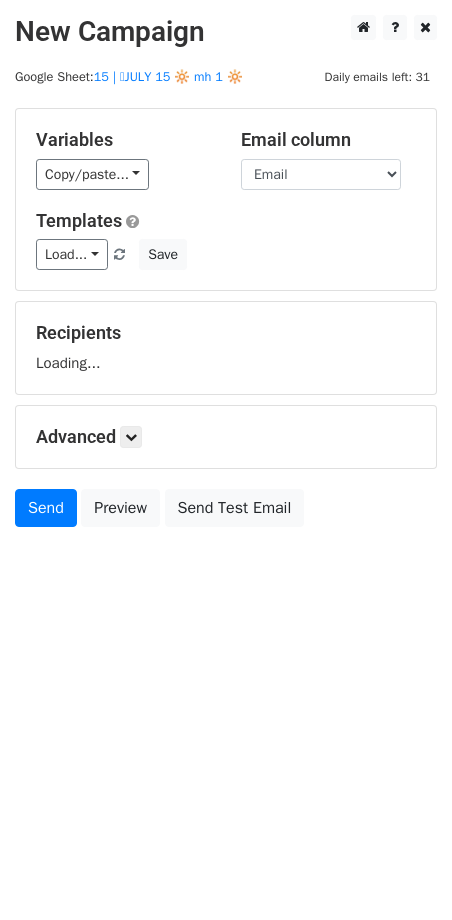 scroll, scrollTop: 0, scrollLeft: 0, axis: both 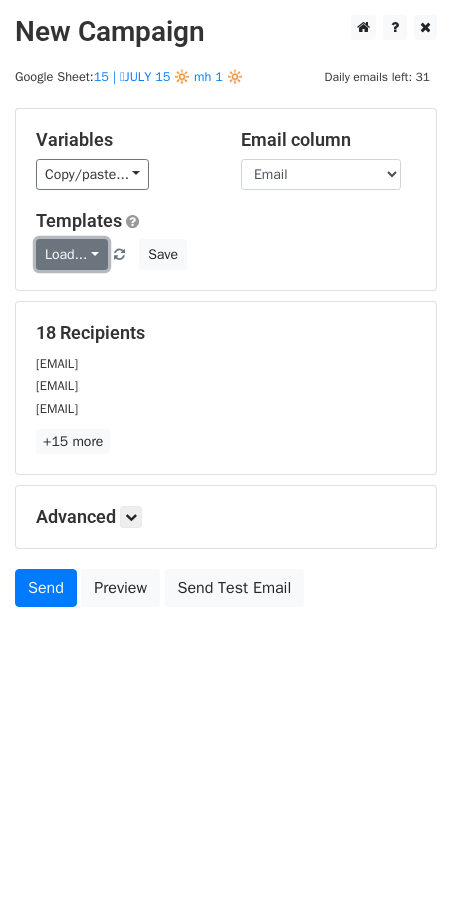 click on "Load..." at bounding box center (72, 254) 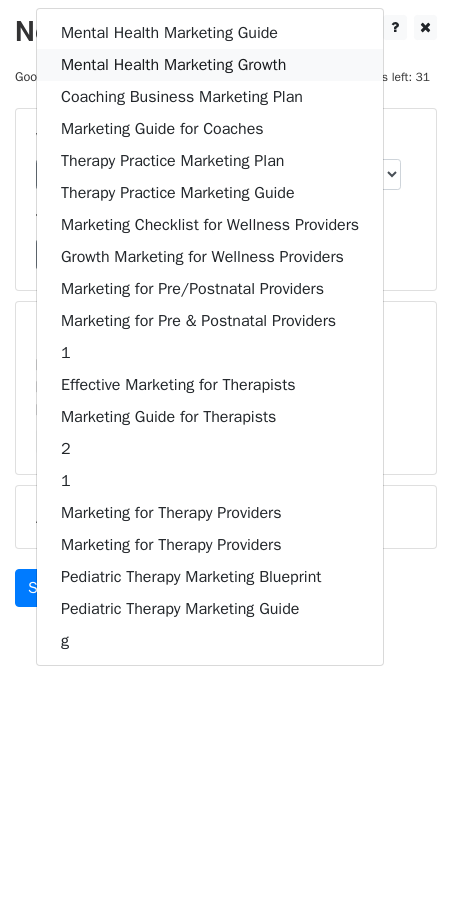 click on "Mental Health Marketing Growth" at bounding box center [210, 65] 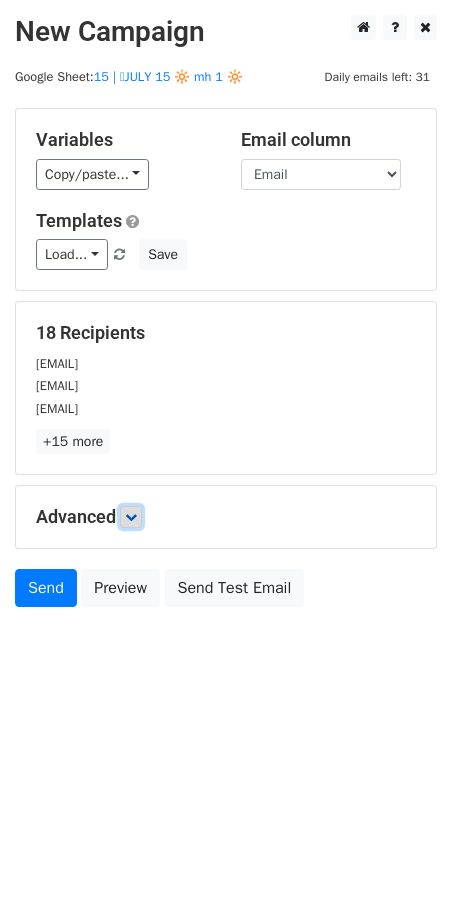 click at bounding box center [131, 517] 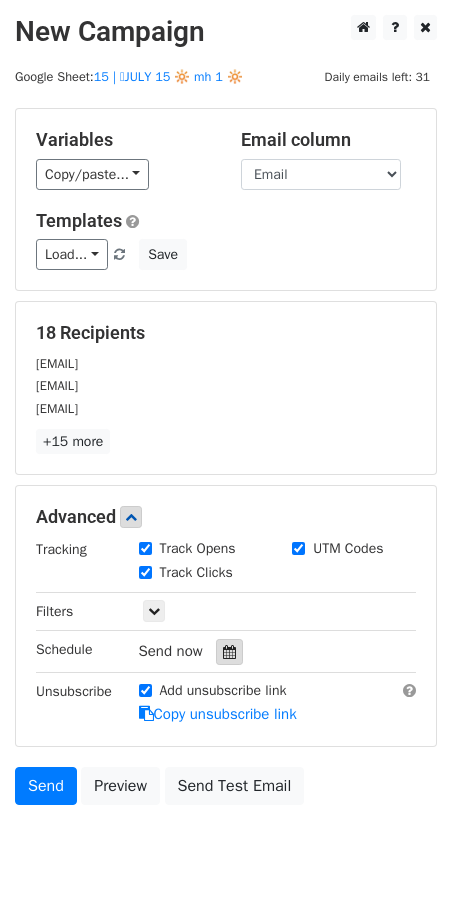 click at bounding box center (229, 652) 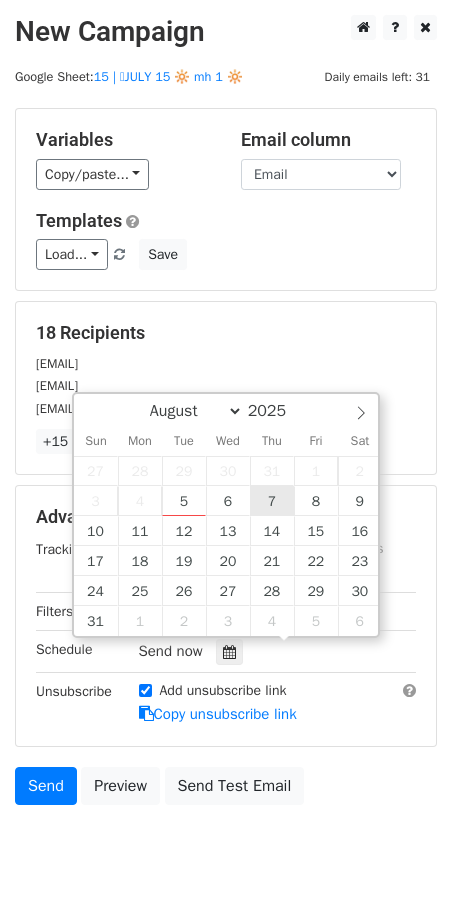 type on "2025-08-07 12:00" 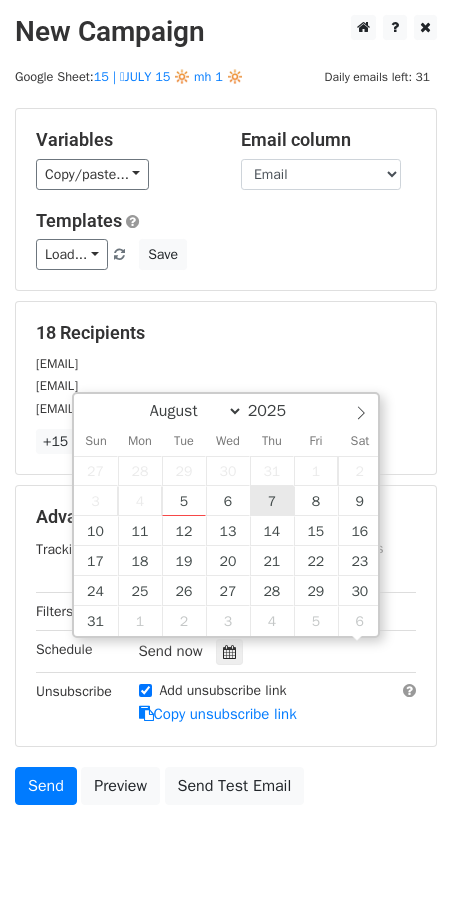 scroll, scrollTop: 1, scrollLeft: 0, axis: vertical 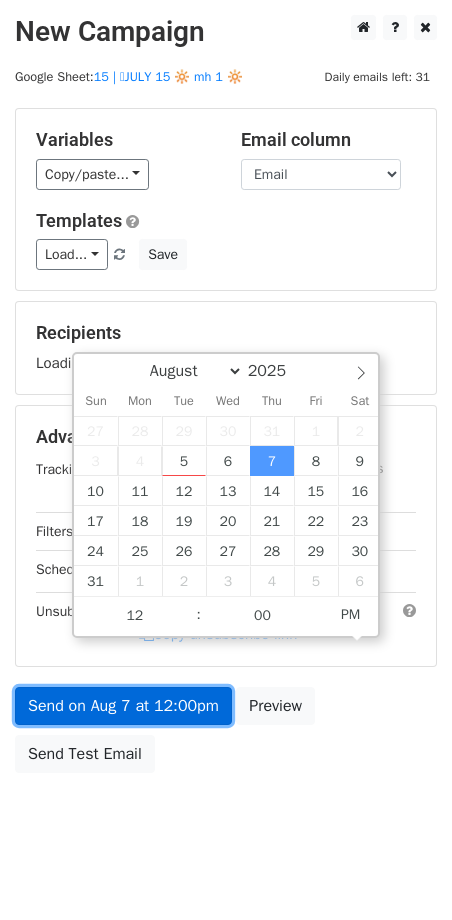 click on "Send on Aug 7 at 12:00pm" at bounding box center (123, 706) 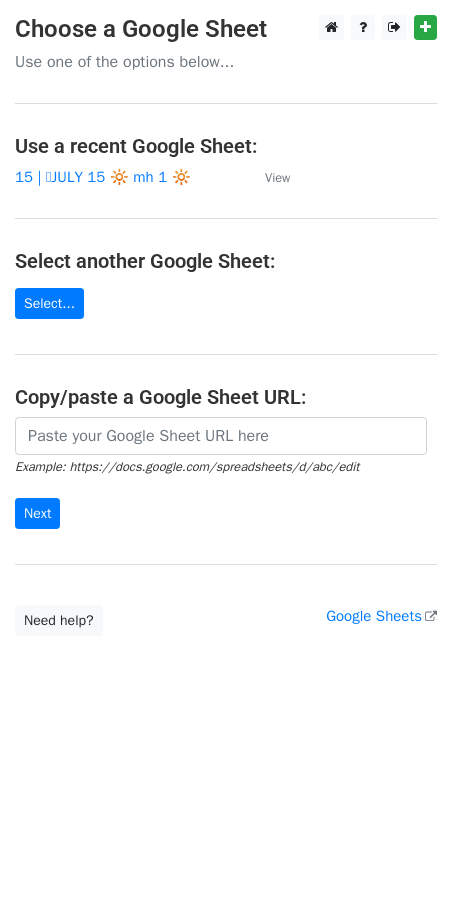 scroll, scrollTop: 0, scrollLeft: 0, axis: both 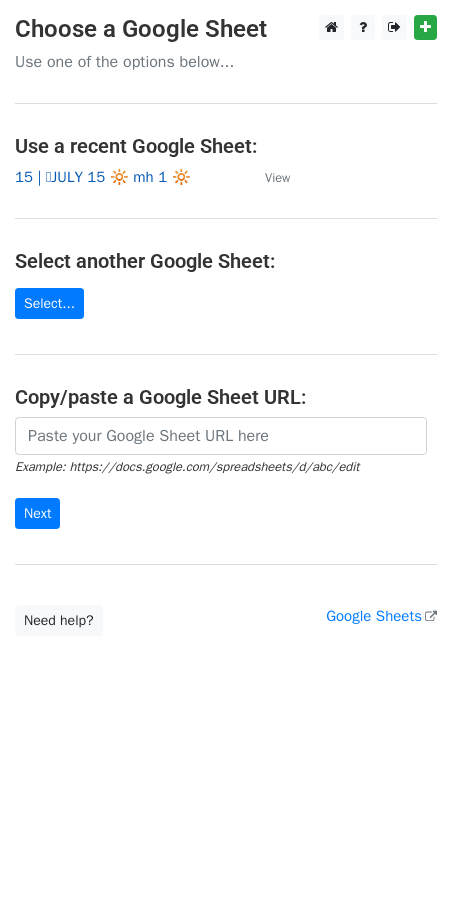 click on "15 | 🩵JULY 15 🔆 mh 1 🔆" at bounding box center (103, 177) 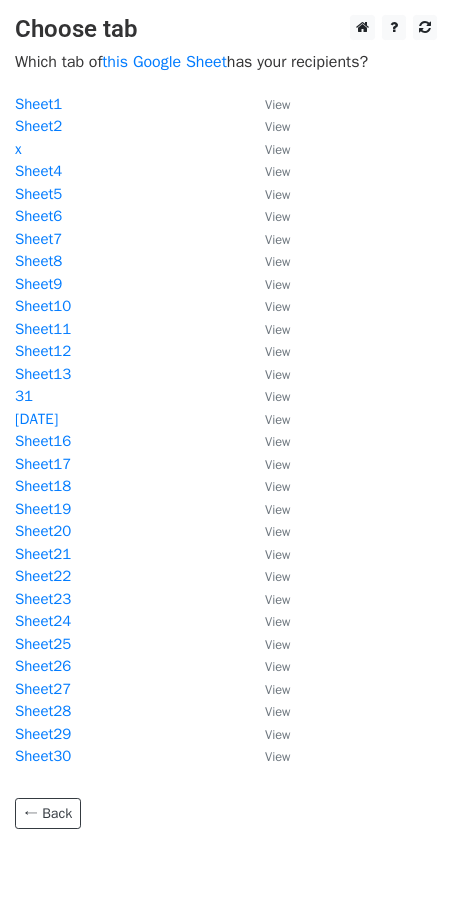 scroll, scrollTop: 0, scrollLeft: 0, axis: both 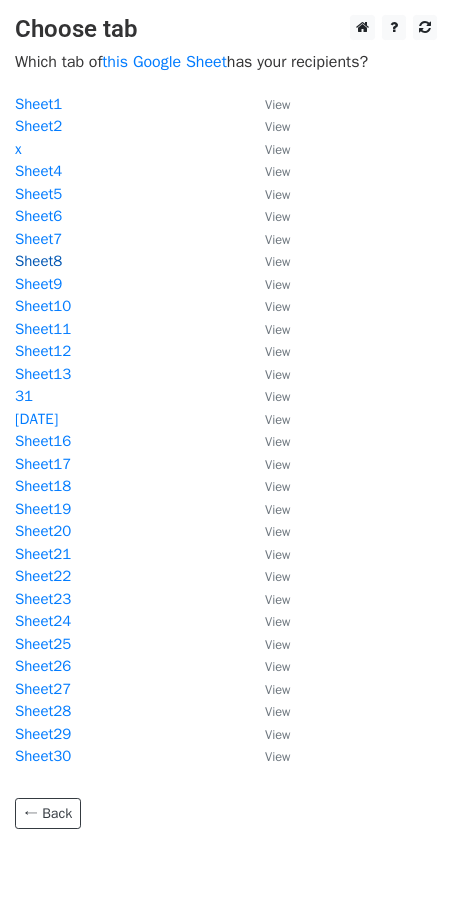 click on "Sheet8" at bounding box center (38, 261) 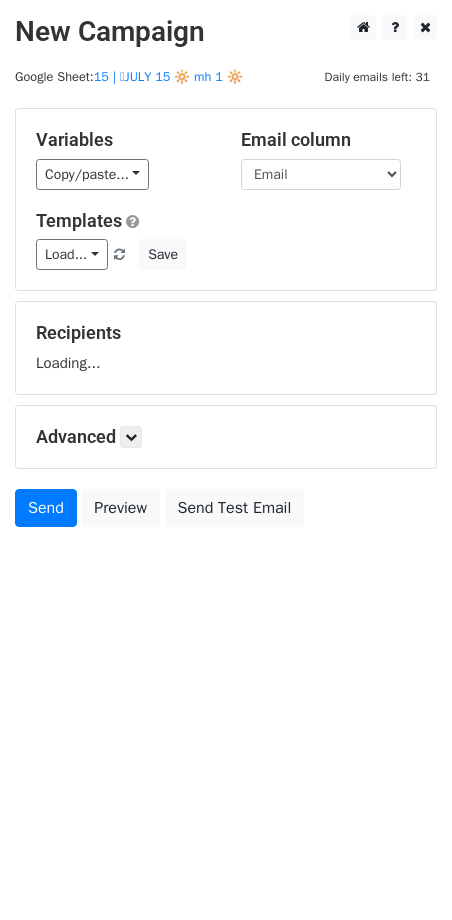 scroll, scrollTop: 0, scrollLeft: 0, axis: both 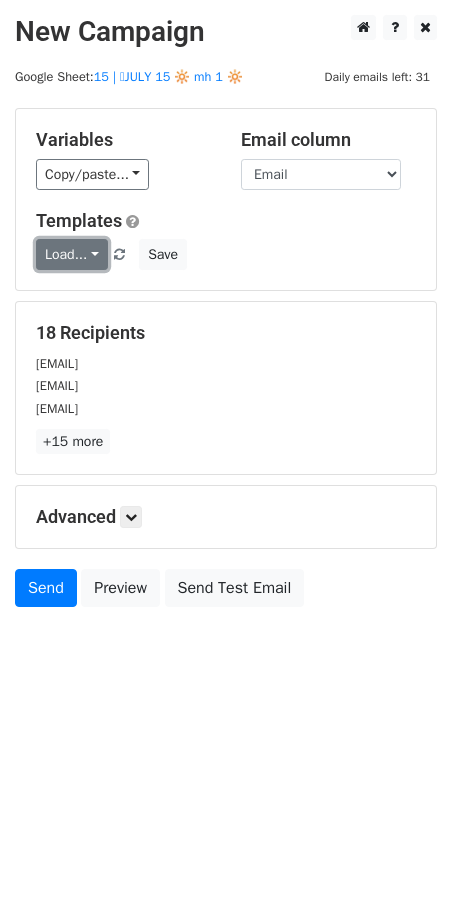 click on "Load..." at bounding box center [72, 254] 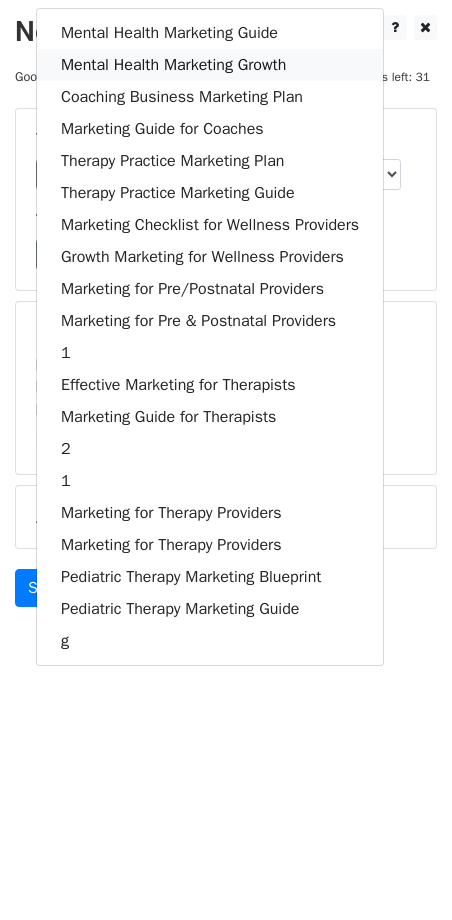 click on "Mental Health Marketing Growth" at bounding box center (210, 65) 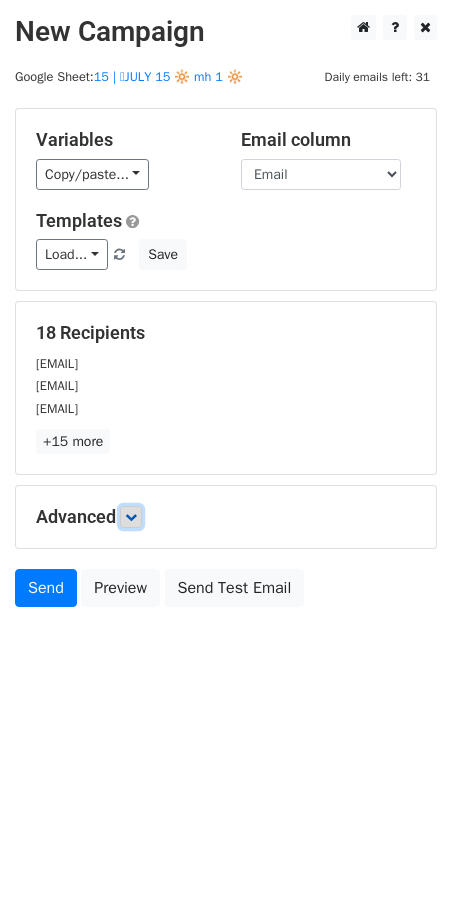 click at bounding box center [131, 517] 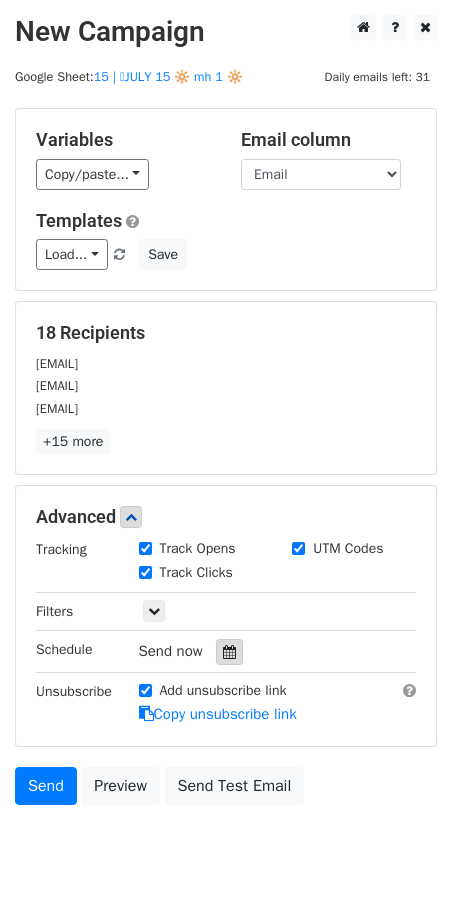 click at bounding box center [229, 652] 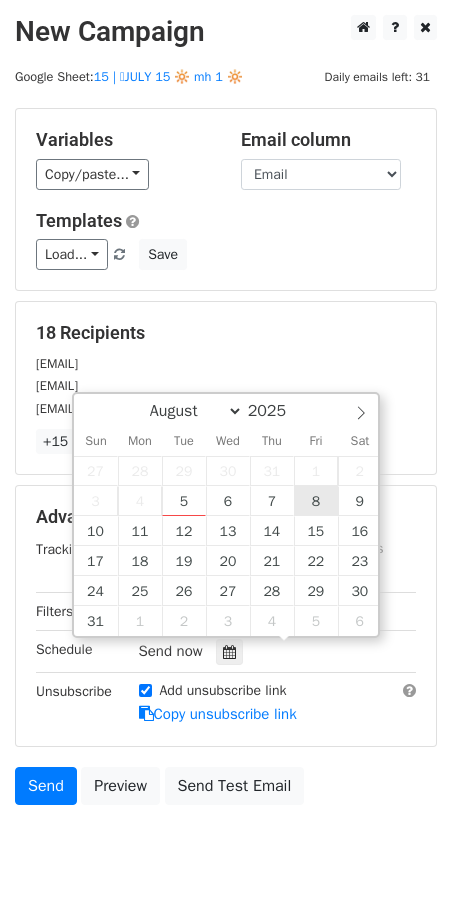 type on "2025-08-08 12:00" 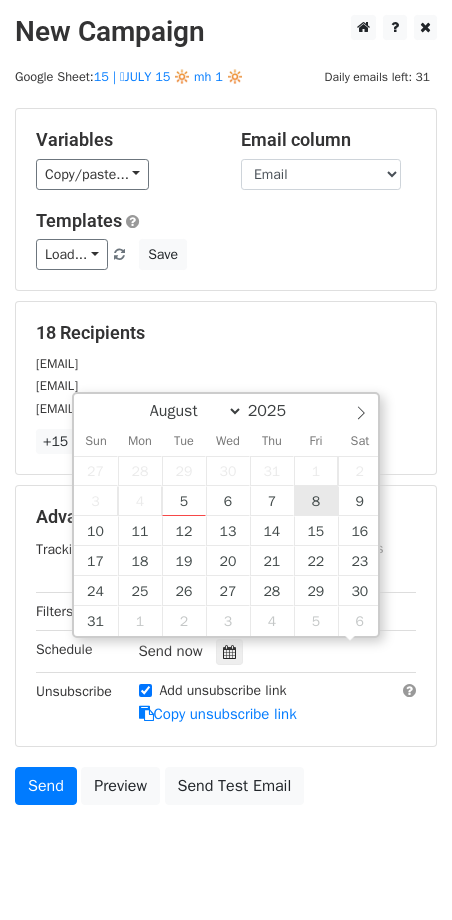 scroll, scrollTop: 1, scrollLeft: 0, axis: vertical 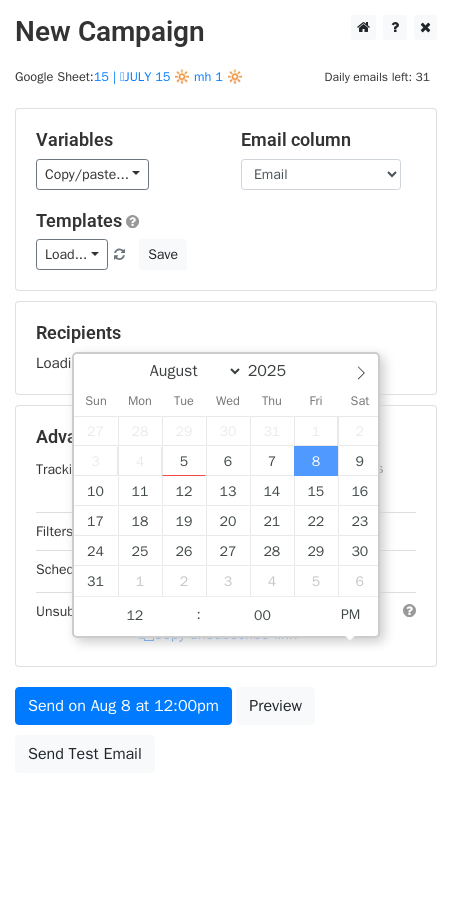 click on "Variables
Copy/paste...
{{Name}}
{{Email}}
Email column
Name
Email
Templates
Load...
Mental Health Marketing Guide
Mental Health Marketing Growth
Coaching Business Marketing Plan
Marketing Guide for Coaches
Therapy Practice Marketing Plan
Therapy Practice Marketing Guide
Marketing Checklist for Wellness Providers
Growth Marketing for Wellness Providers
Marketing for Pre/Postnatal Providers
Marketing for Pre & Postnatal Providers
1
Effective Marketing for Therapists
Marketing Guide for Therapists
2
1
Marketing for Therapy Providers
Marketing for Therapy Providers
Pediatric Therapy Marketing Blueprint
Pediatric Therapy Marketing Guide
g
Save
Recipients Loading...
Advanced
Tracking
Track Opens
UTM Codes
Track Clicks
Filters
Schedule" at bounding box center [226, 445] 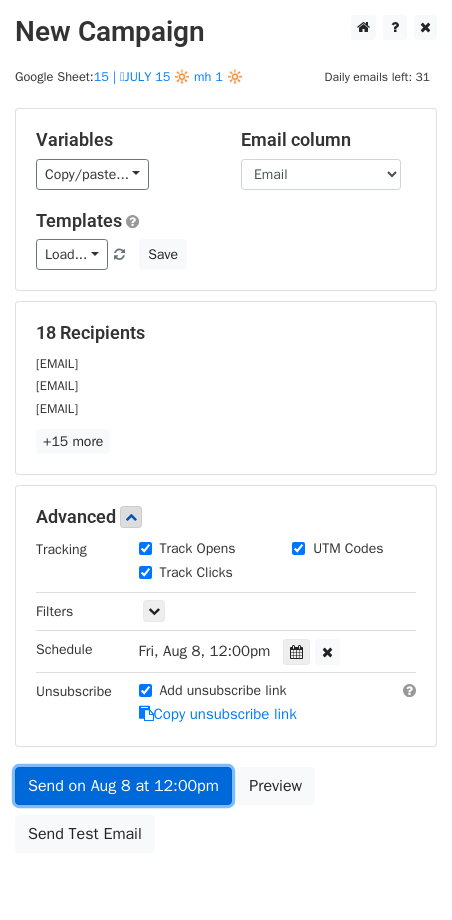 click on "Variables
Copy/paste...
{{Name}}
{{Email}}
Email column
Name
Email
Templates
Load...
Mental Health Marketing Guide
Mental Health Marketing Growth
Coaching Business Marketing Plan
Marketing Guide for Coaches
Therapy Practice Marketing Plan
Therapy Practice Marketing Guide
Marketing Checklist for Wellness Providers
Growth Marketing for Wellness Providers
Marketing for Pre/Postnatal Providers
Marketing for Pre & Postnatal Providers
1
Effective Marketing for Therapists
Marketing Guide for Therapists
2
1
Marketing for Therapy Providers
Marketing for Therapy Providers
Pediatric Therapy Marketing Blueprint
Pediatric Therapy Marketing Guide
g
Save
18 Recipients
christiesoliz456@hotmail.com
christin.fix@gmail.com
christina_sebastian85@hotmail.com
+15 more
18 Recipients
×
christiesoliz456@hotmail.com" at bounding box center (226, 485) 